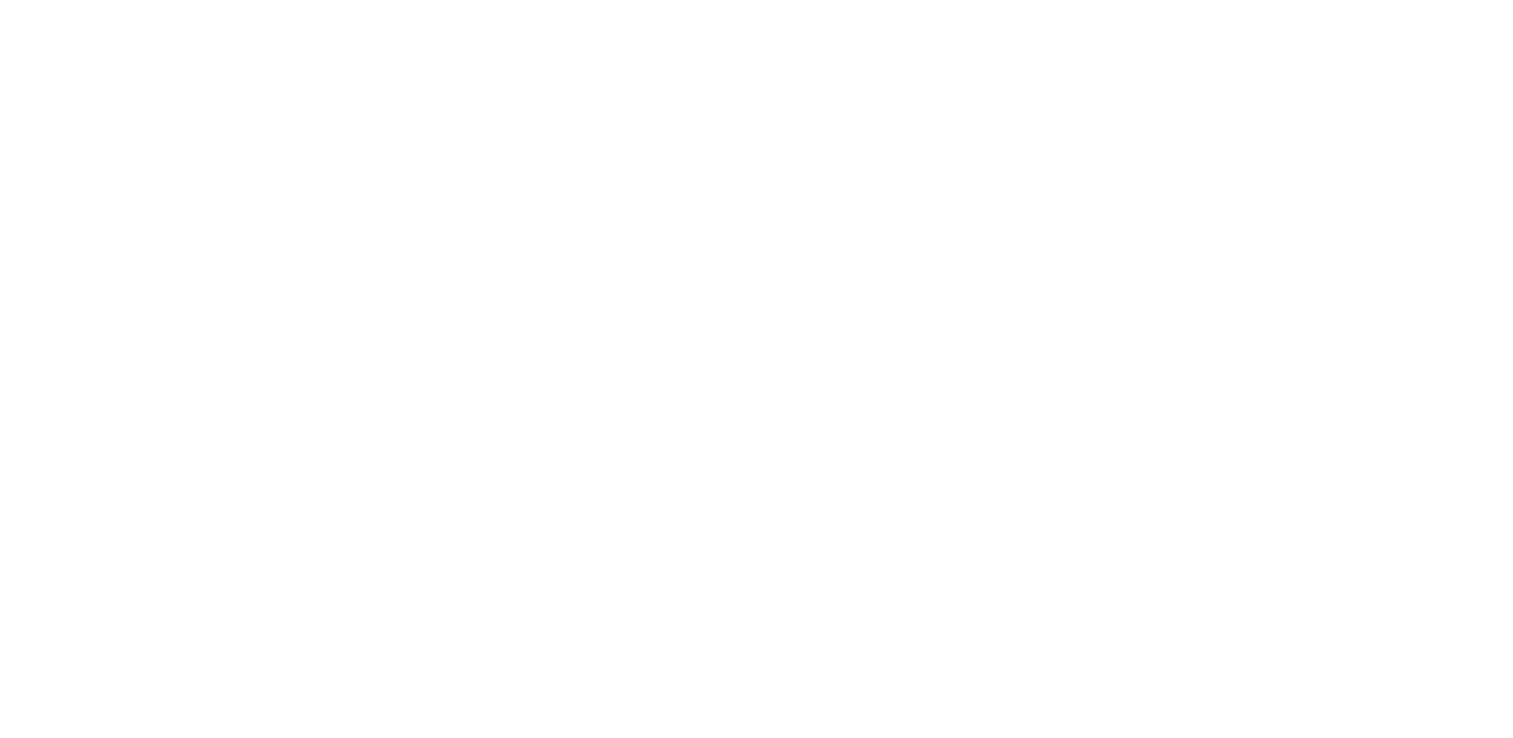 scroll, scrollTop: 0, scrollLeft: 0, axis: both 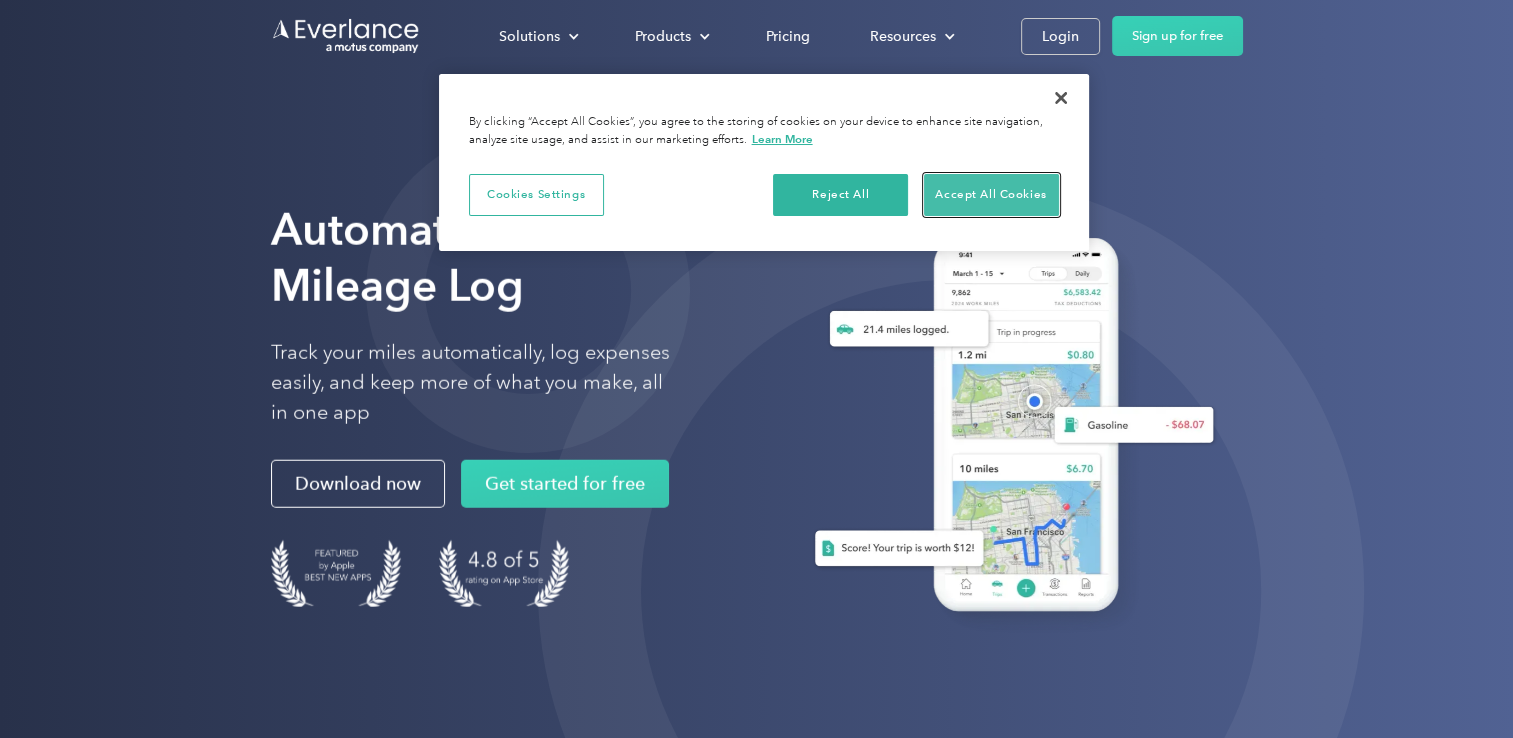 click on "Accept All Cookies" at bounding box center (991, 195) 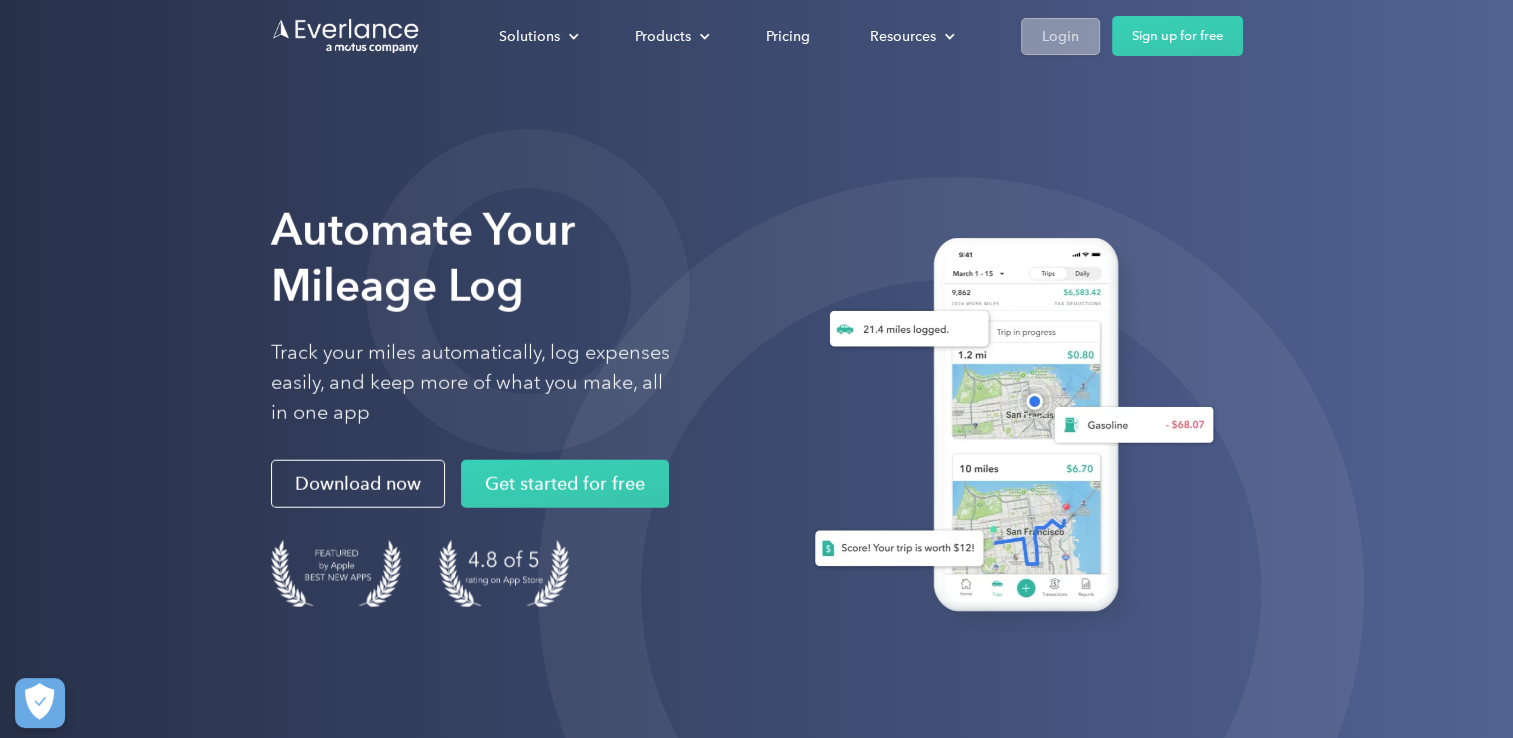 click on "Login" at bounding box center [1060, 36] 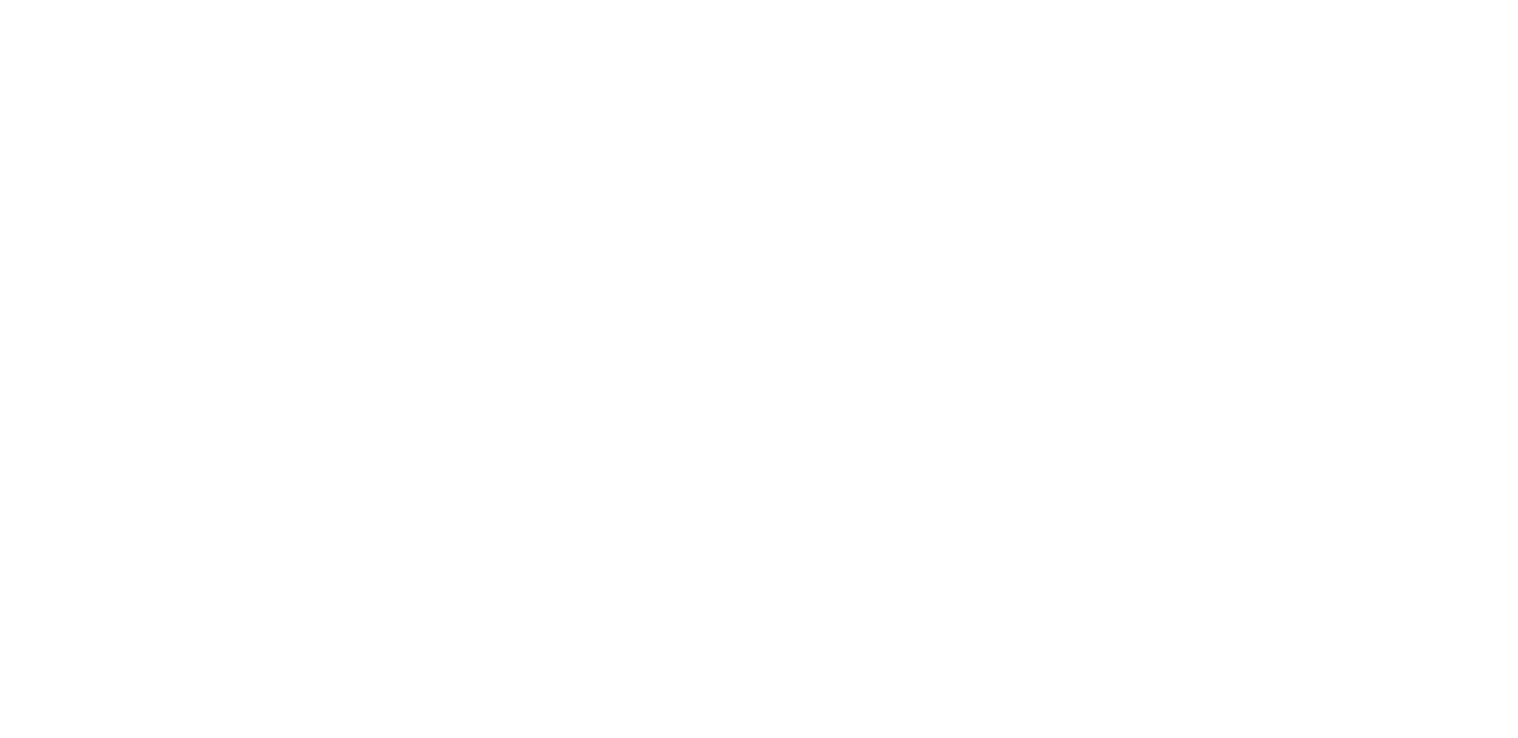 scroll, scrollTop: 0, scrollLeft: 0, axis: both 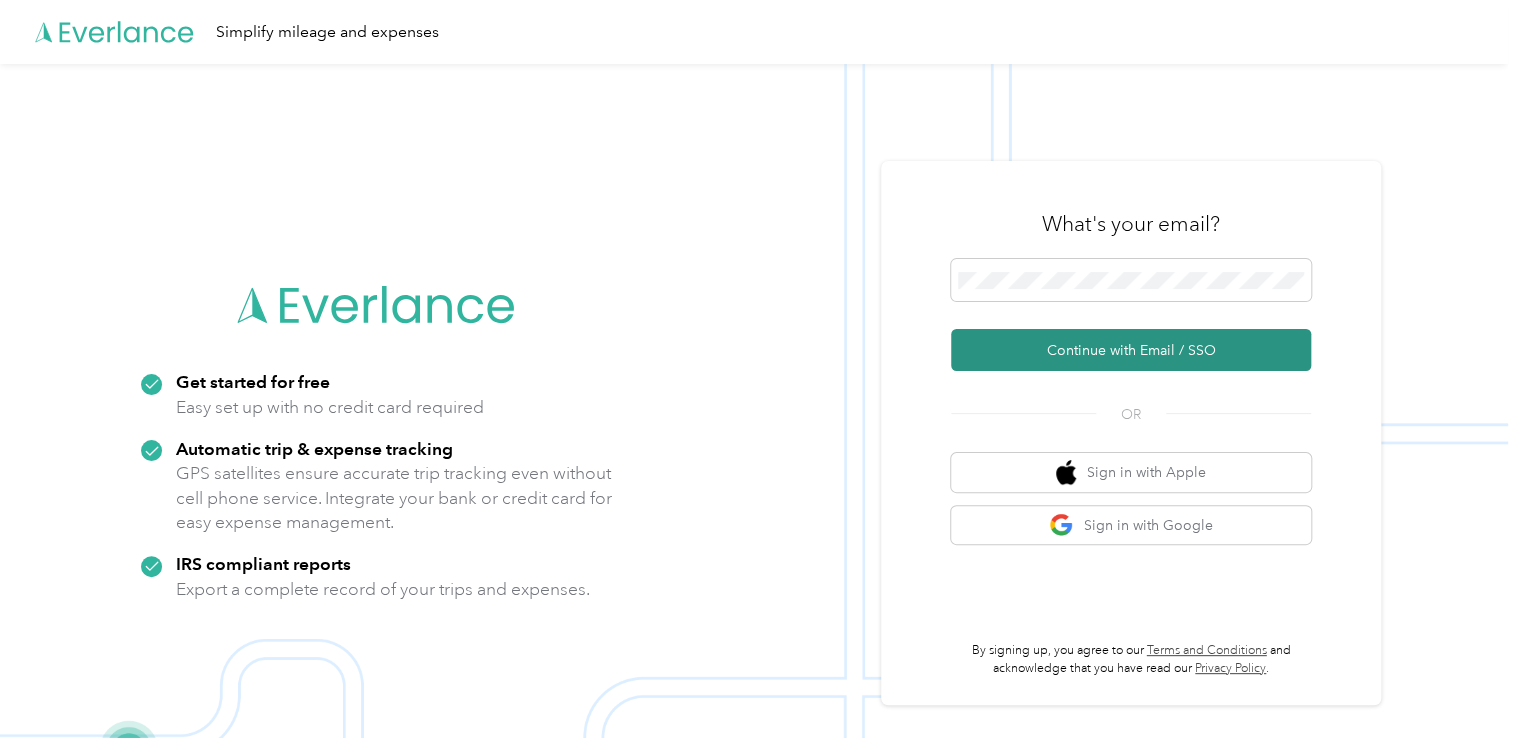 click on "Continue with Email / SSO" at bounding box center [1131, 350] 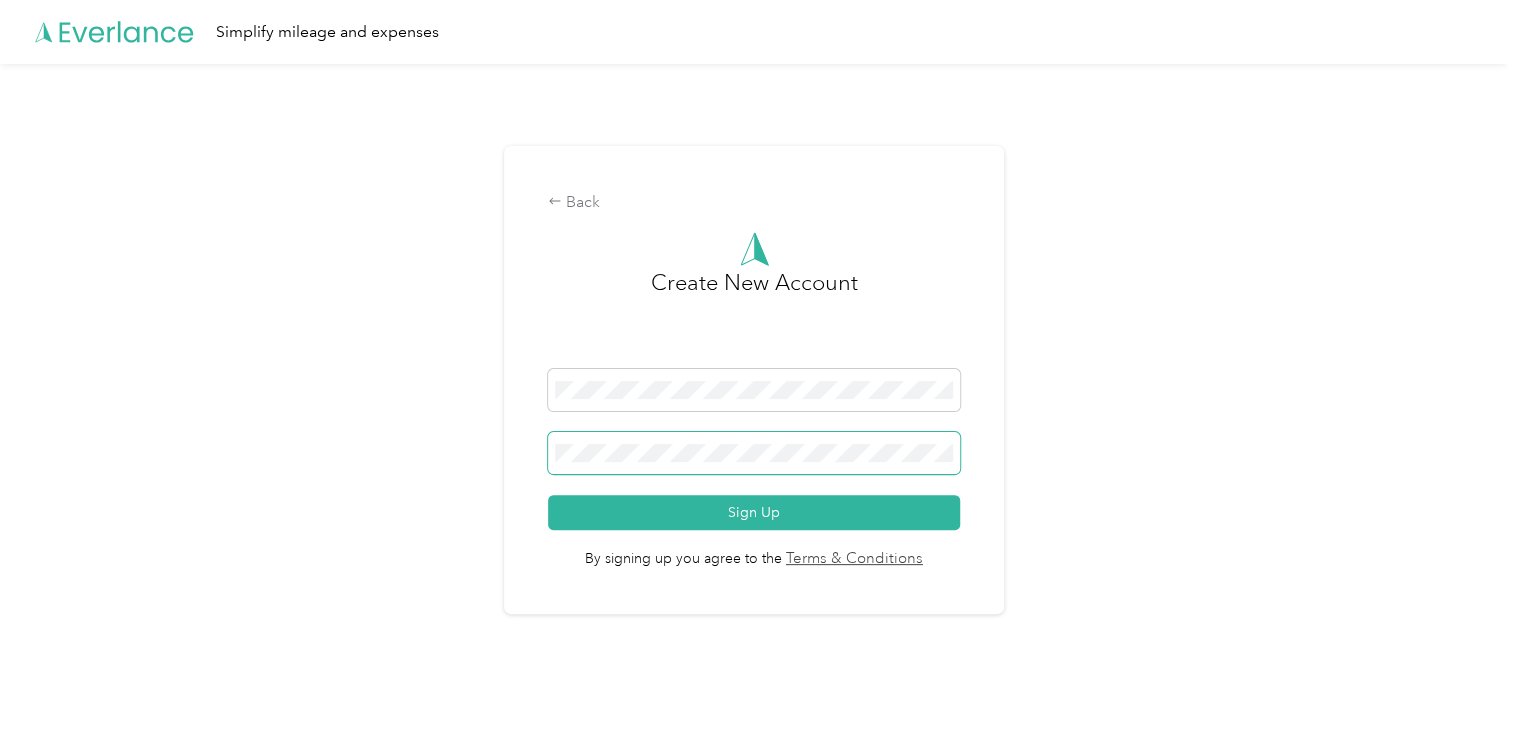 click at bounding box center (753, 453) 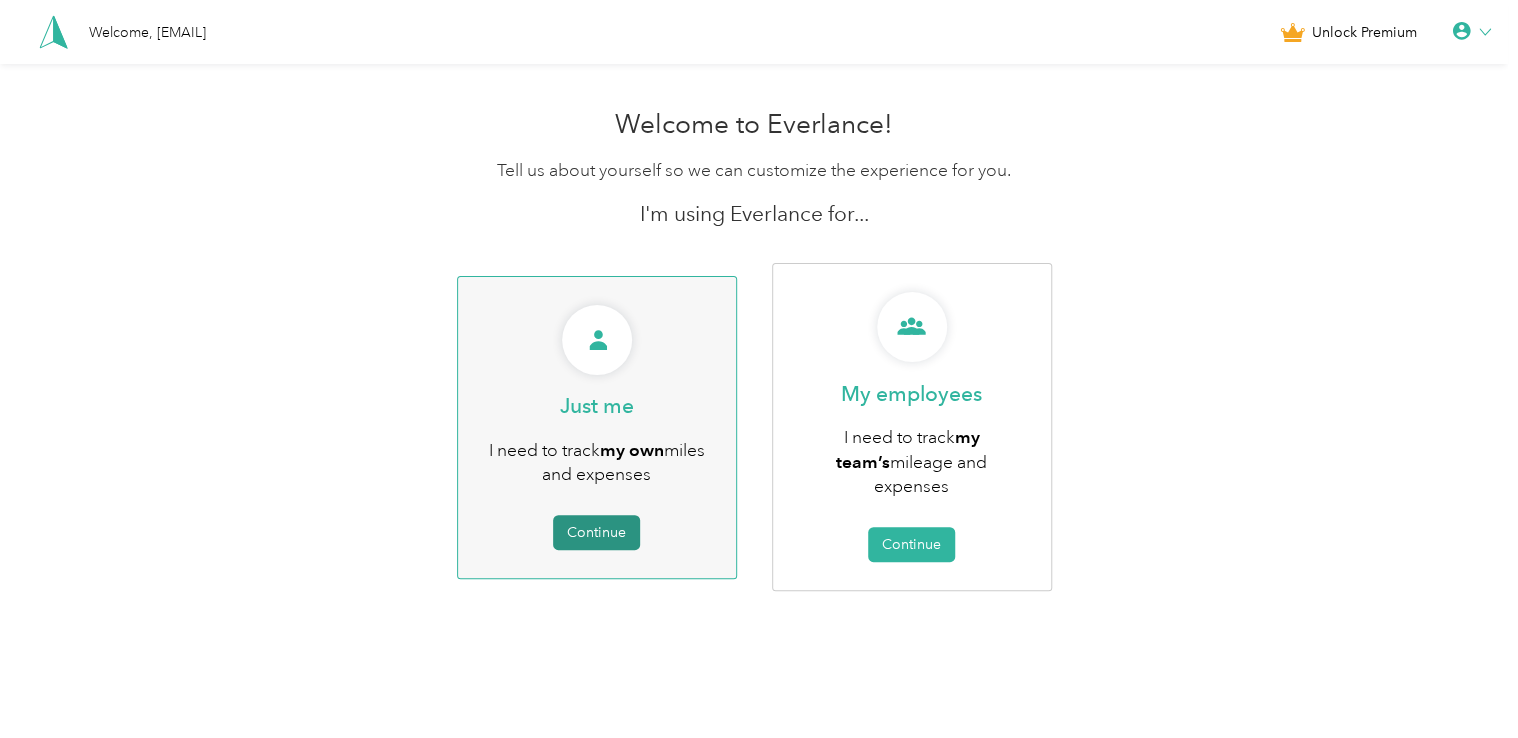 click on "Continue" at bounding box center [596, 532] 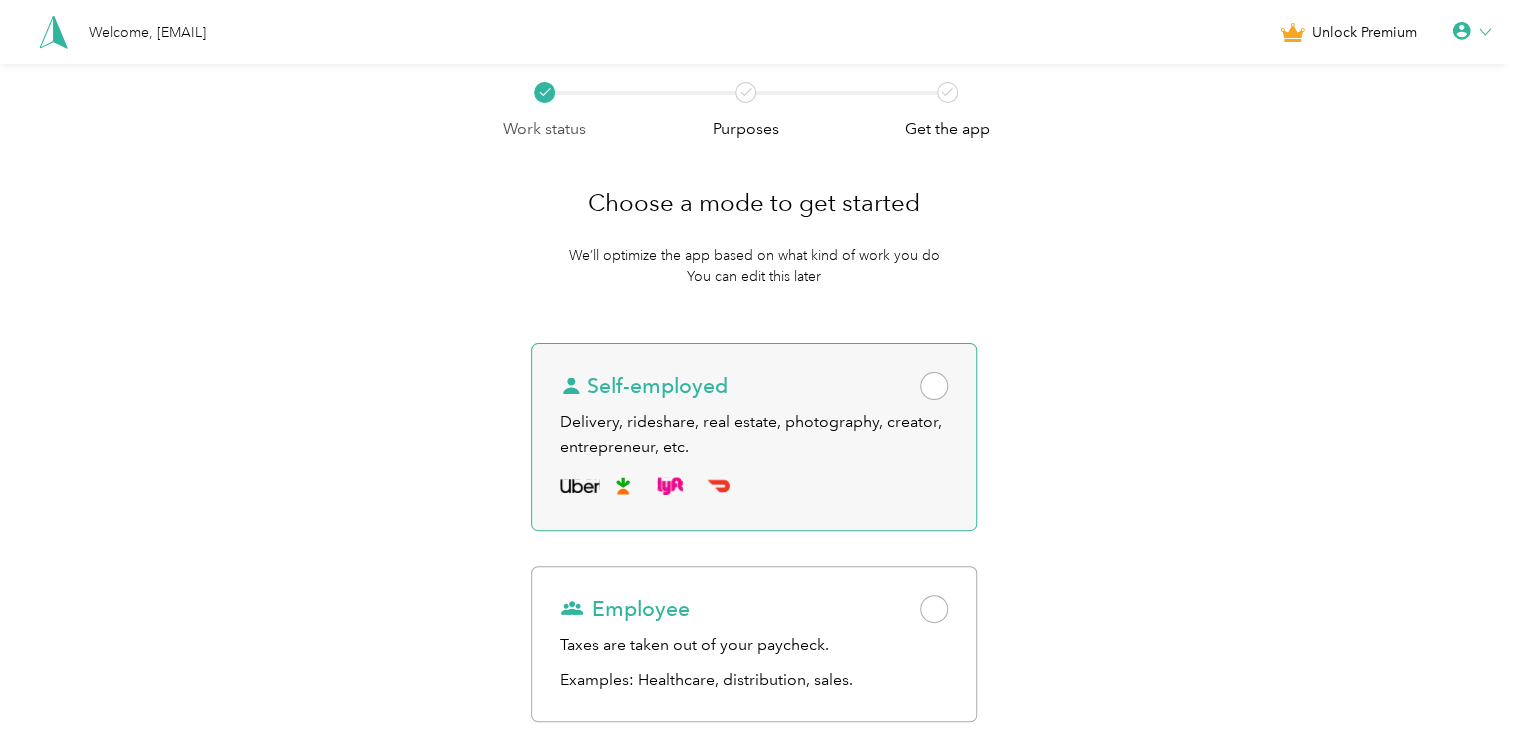 click on "Delivery, rideshare, real estate, photography, creator, entrepreneur, etc." at bounding box center [754, 434] 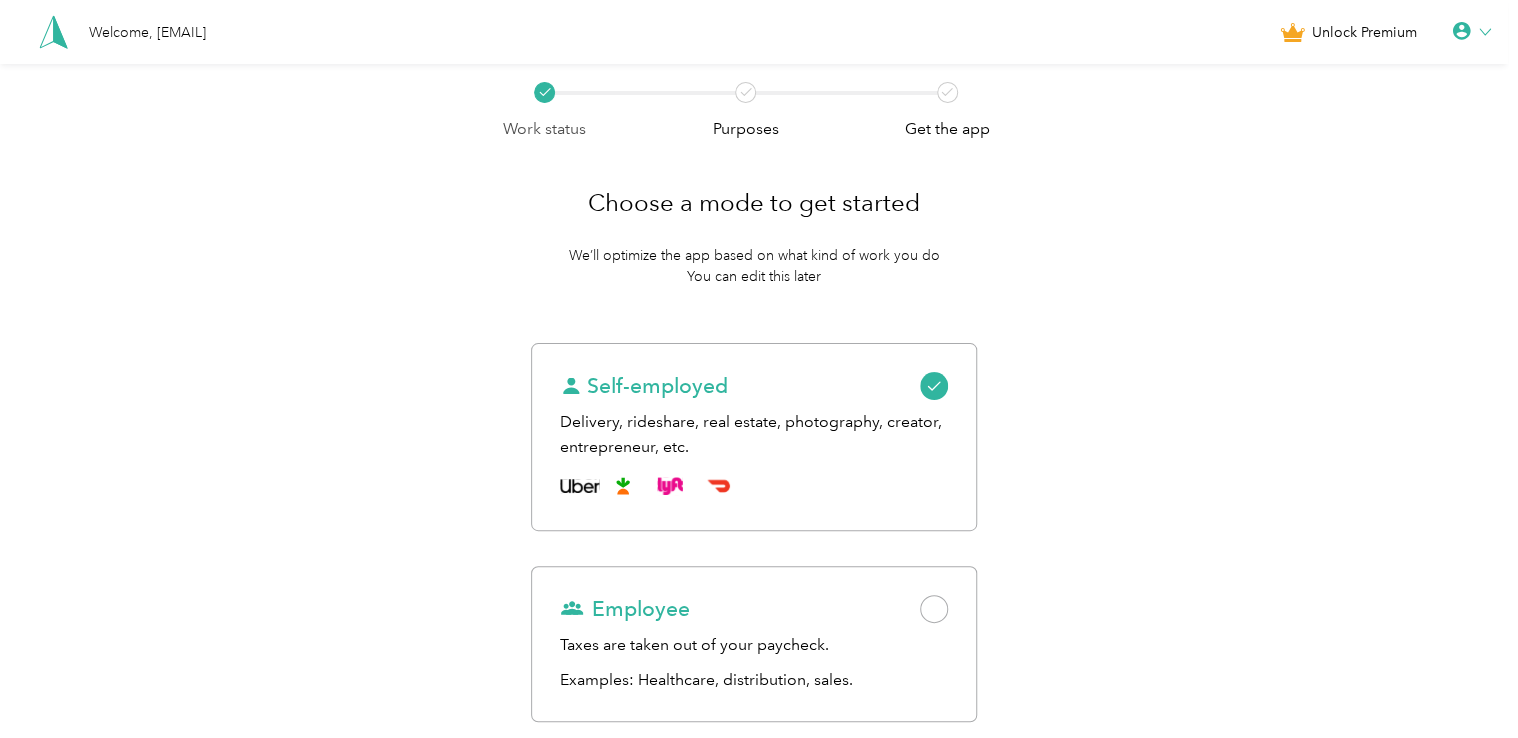 click at bounding box center (1471, 32) 